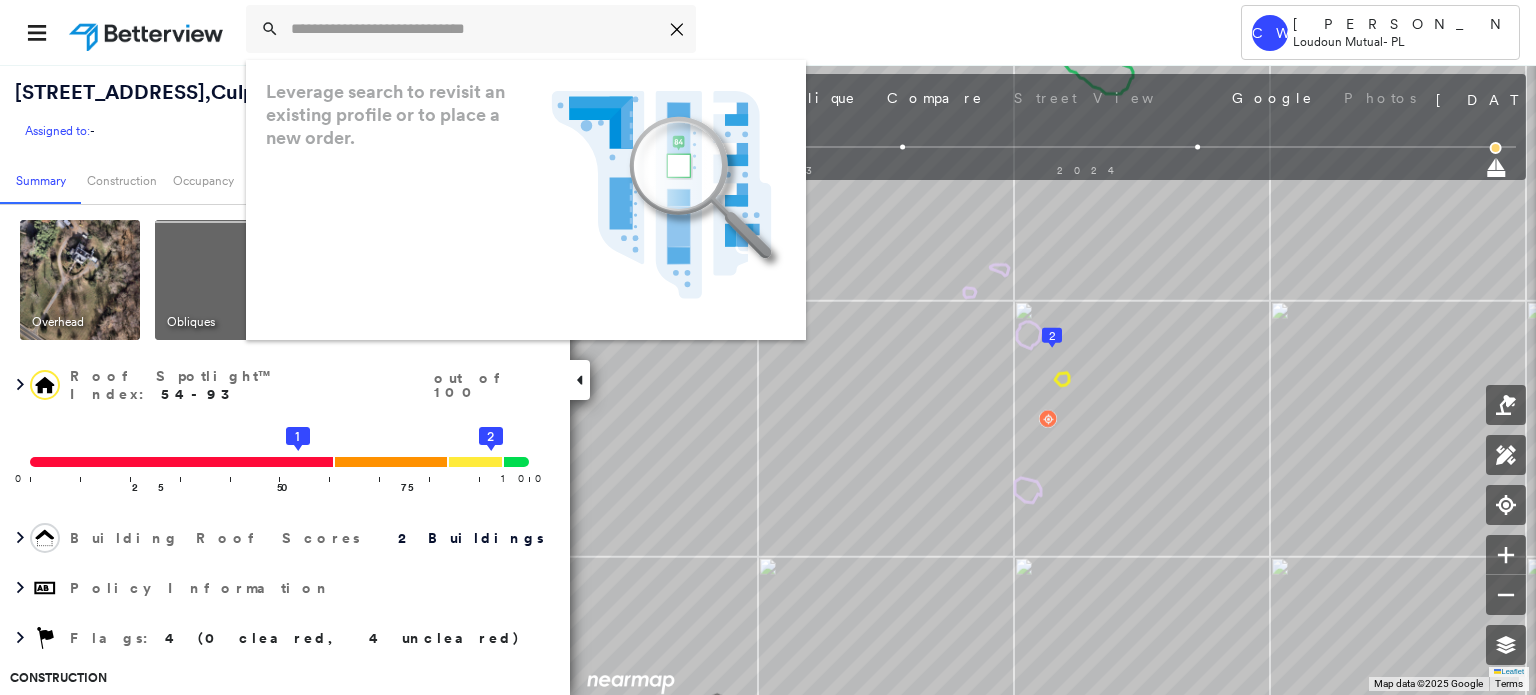 scroll, scrollTop: 0, scrollLeft: 0, axis: both 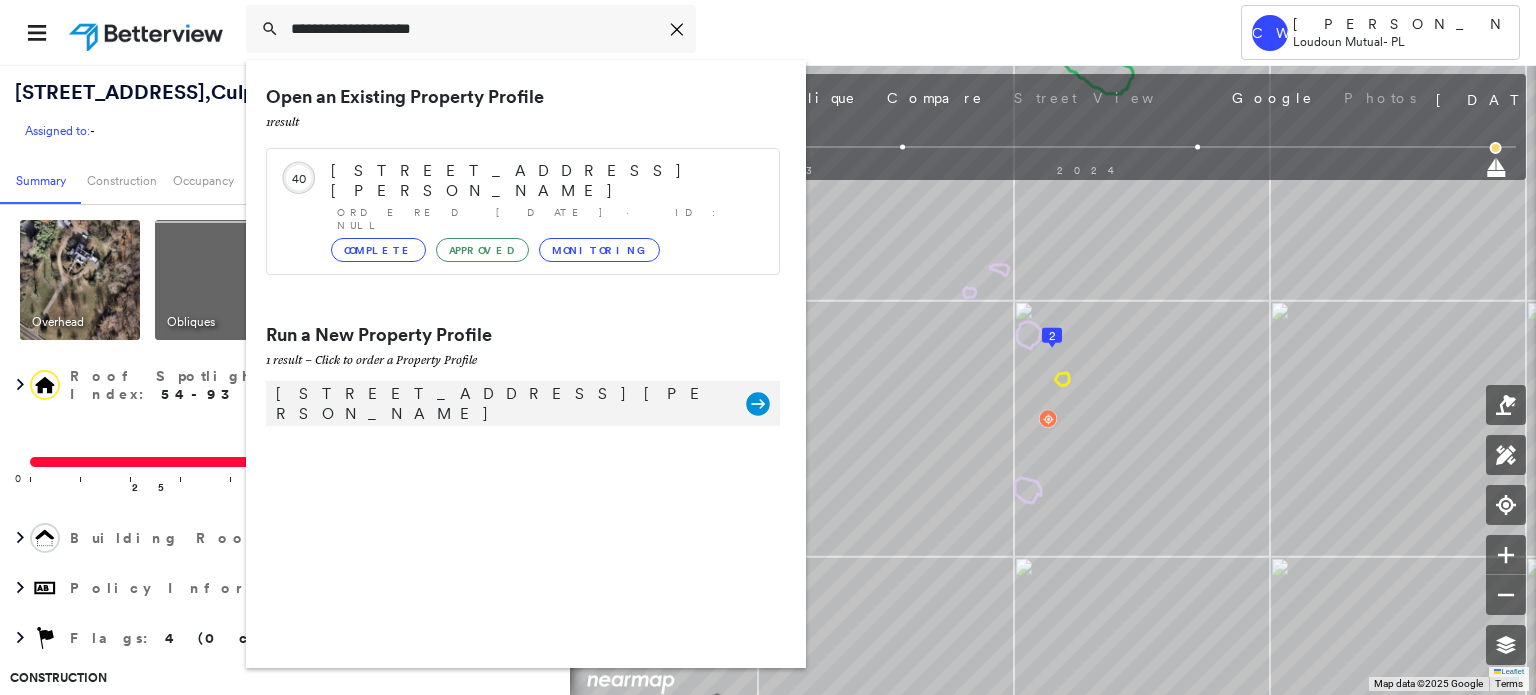 type on "**********" 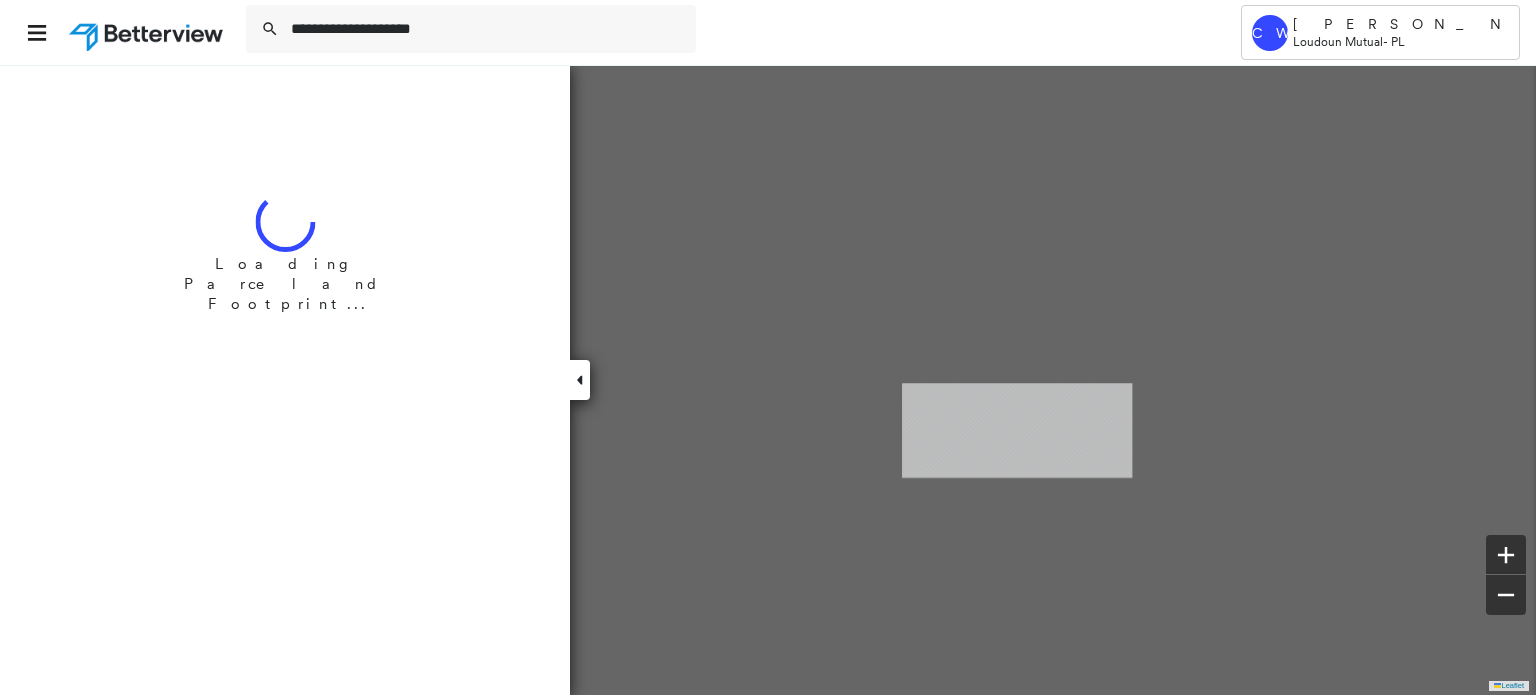 type 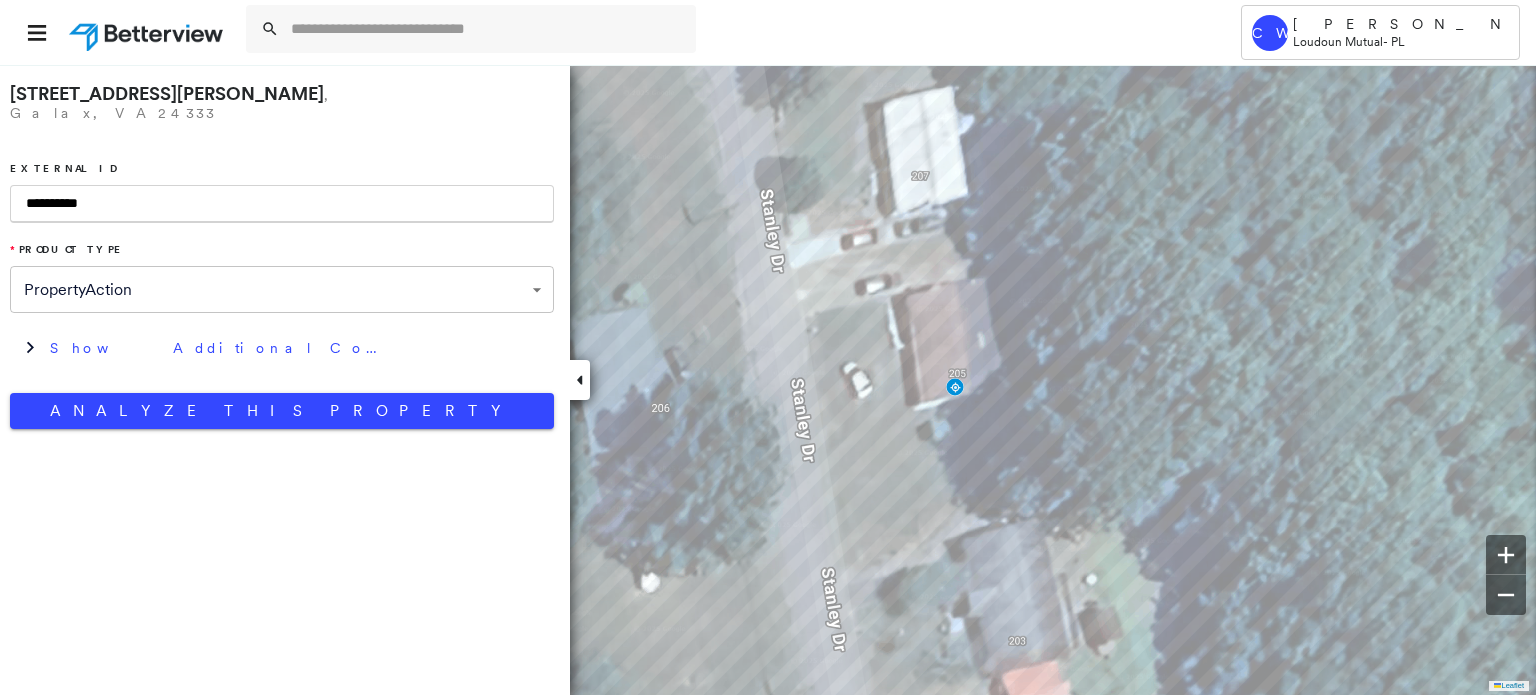 type on "**********" 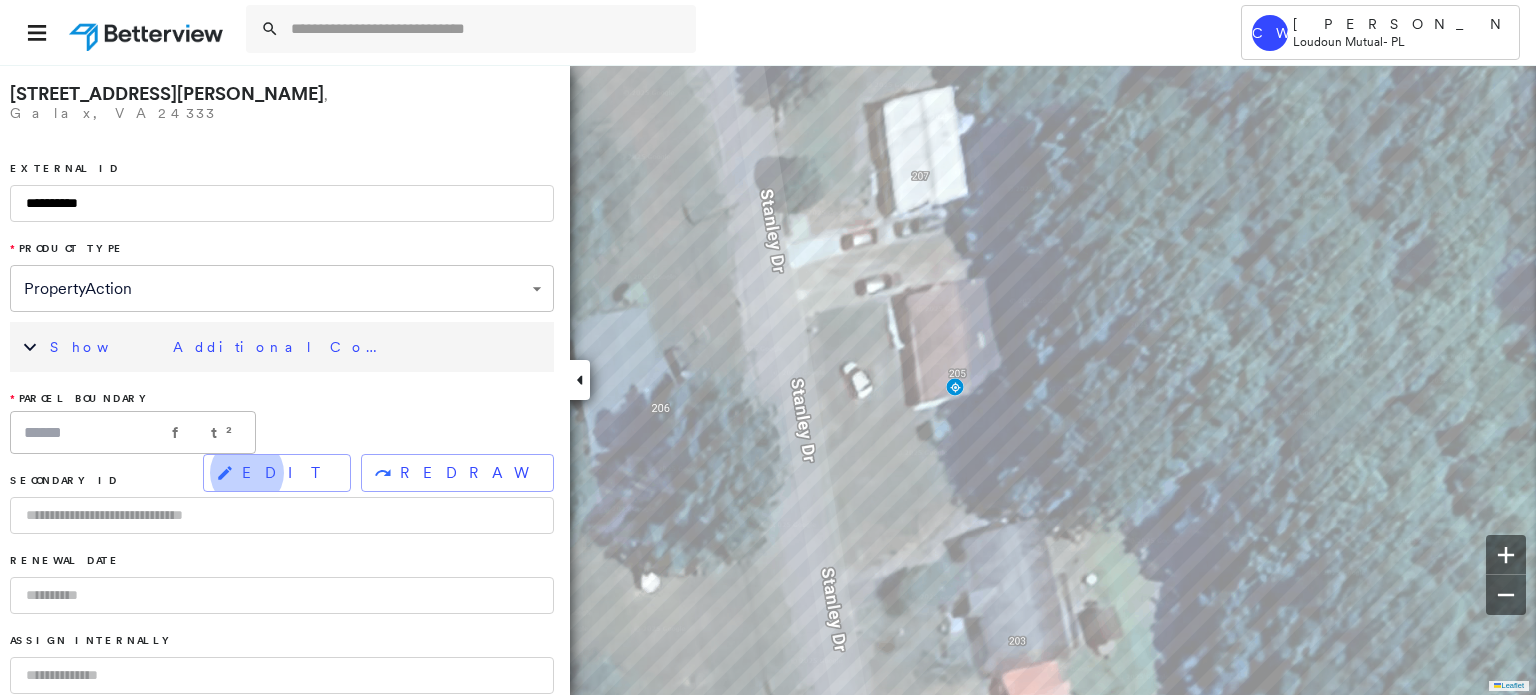 type 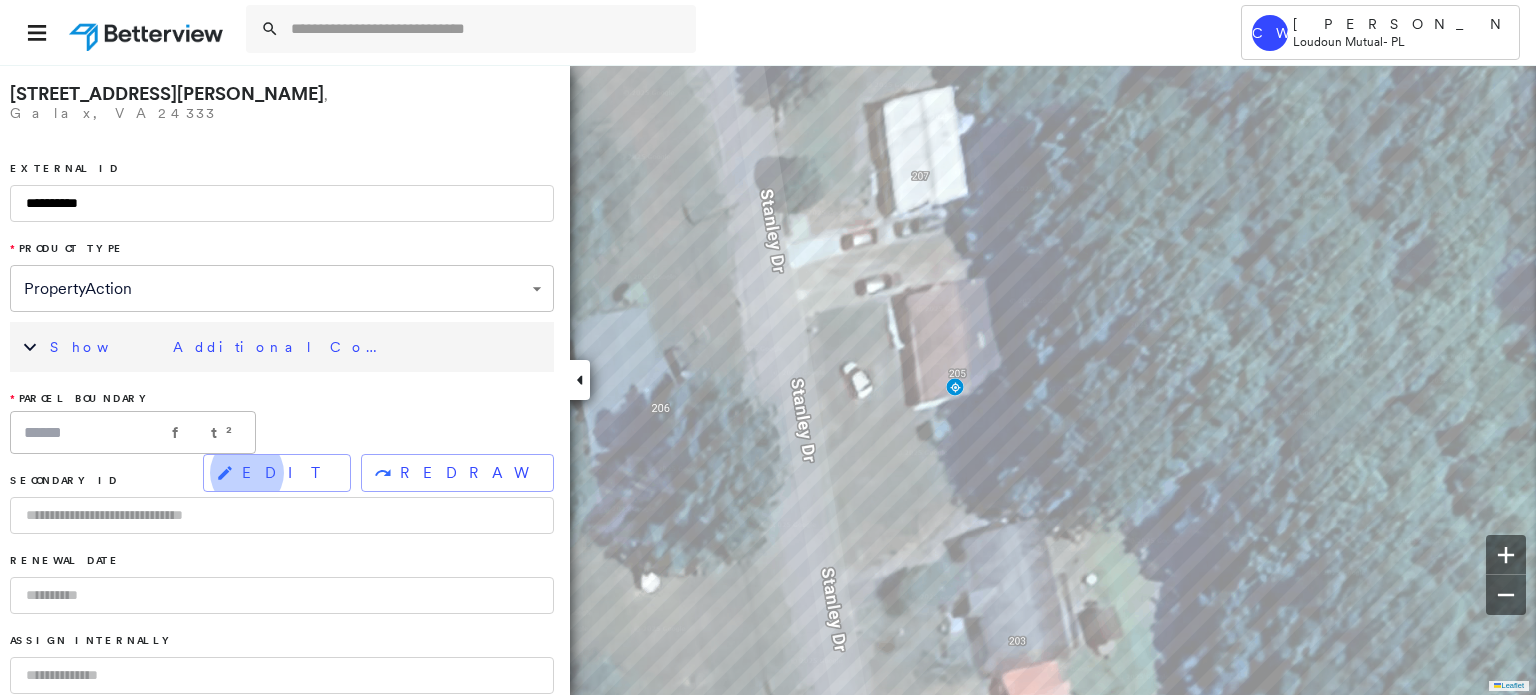 type 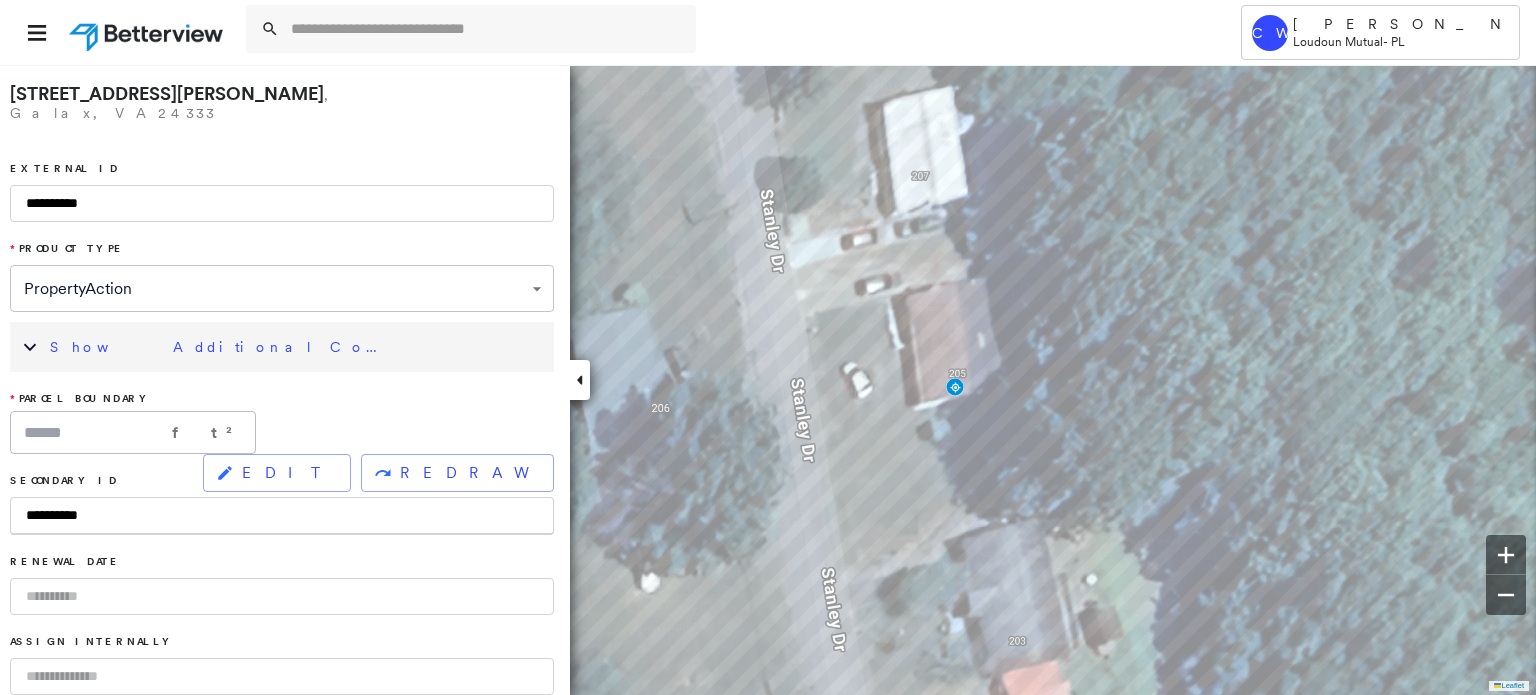 type on "**********" 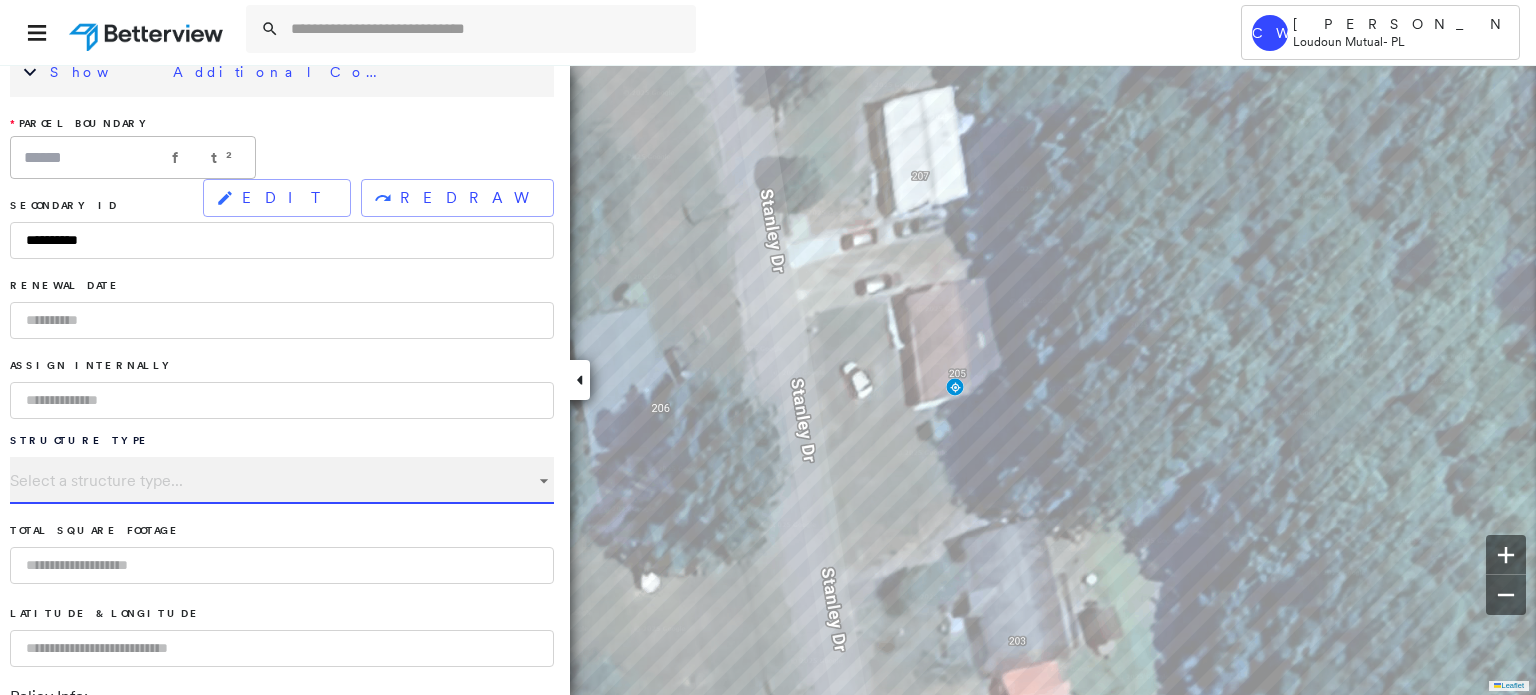 scroll, scrollTop: 367, scrollLeft: 0, axis: vertical 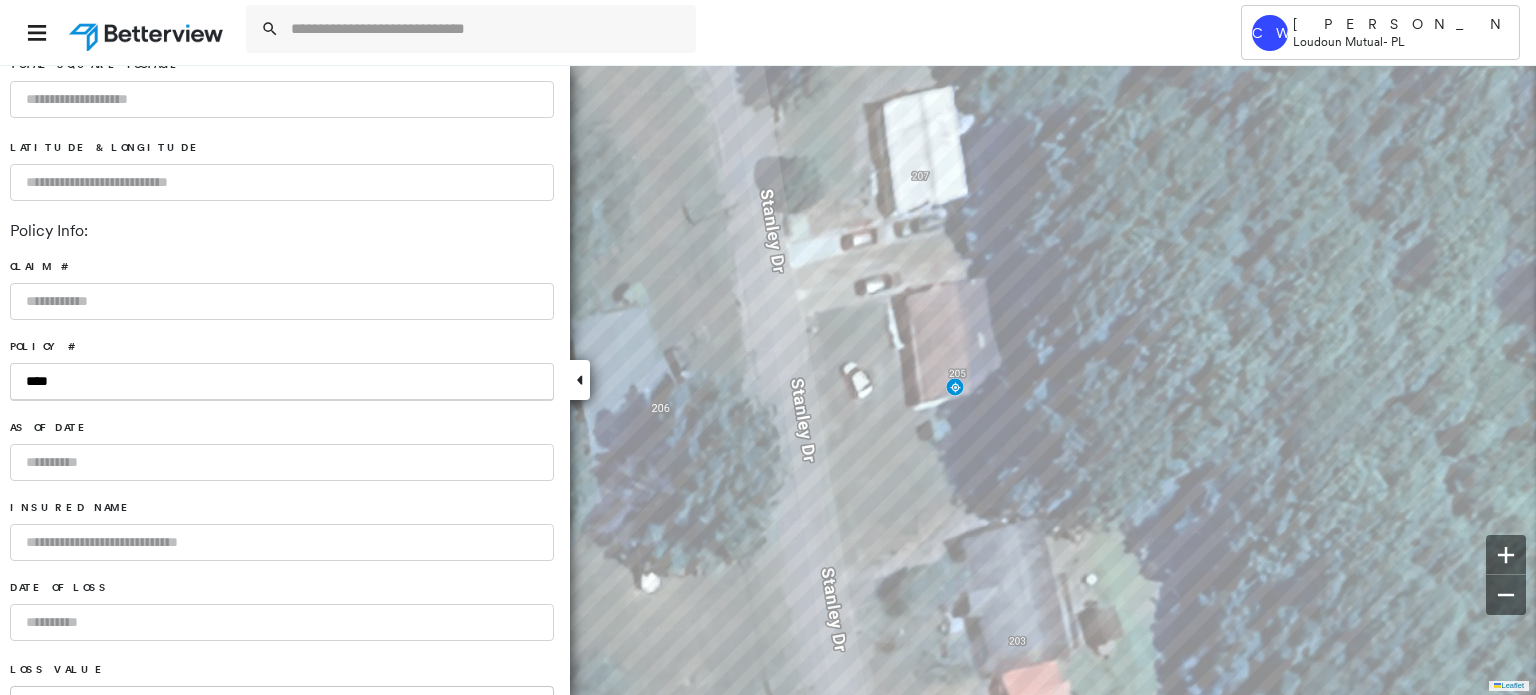 drag, startPoint x: 97, startPoint y: 379, endPoint x: -8, endPoint y: 383, distance: 105.076164 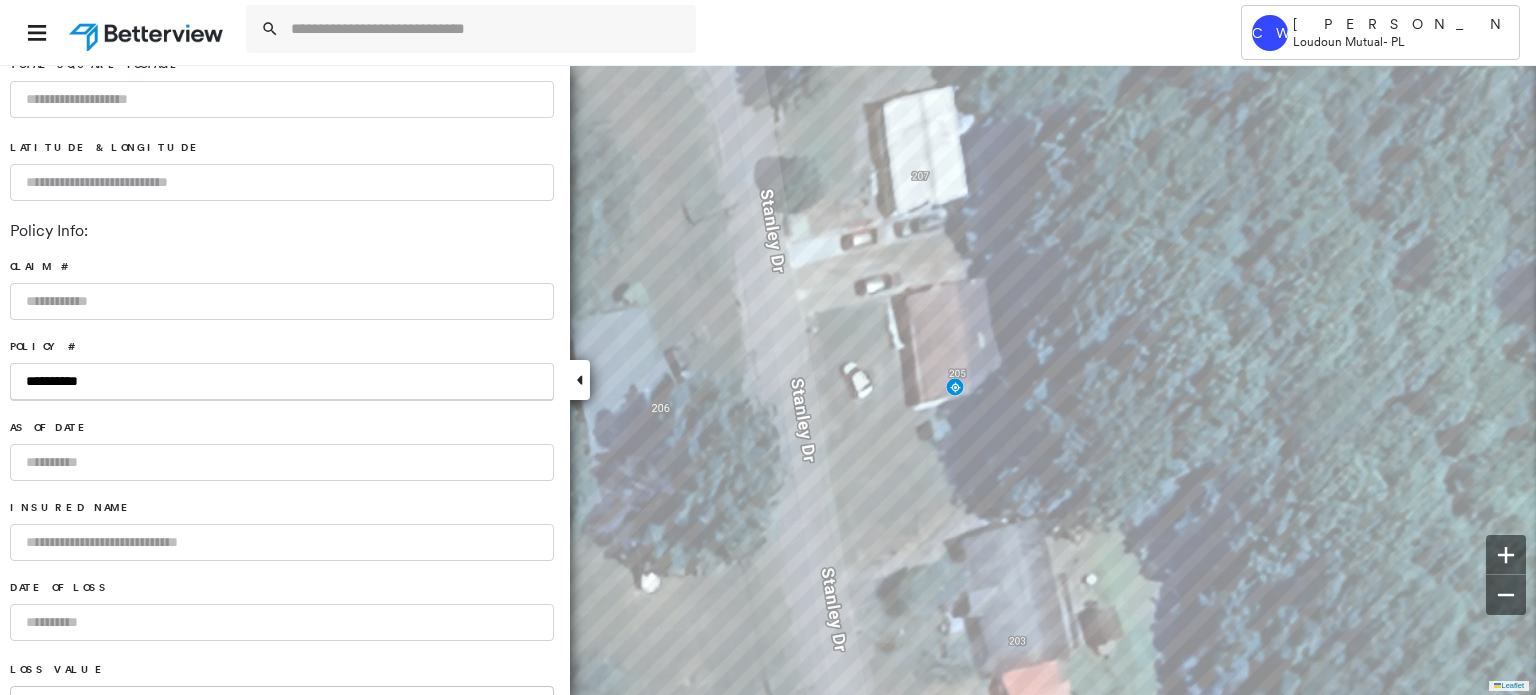 type on "**********" 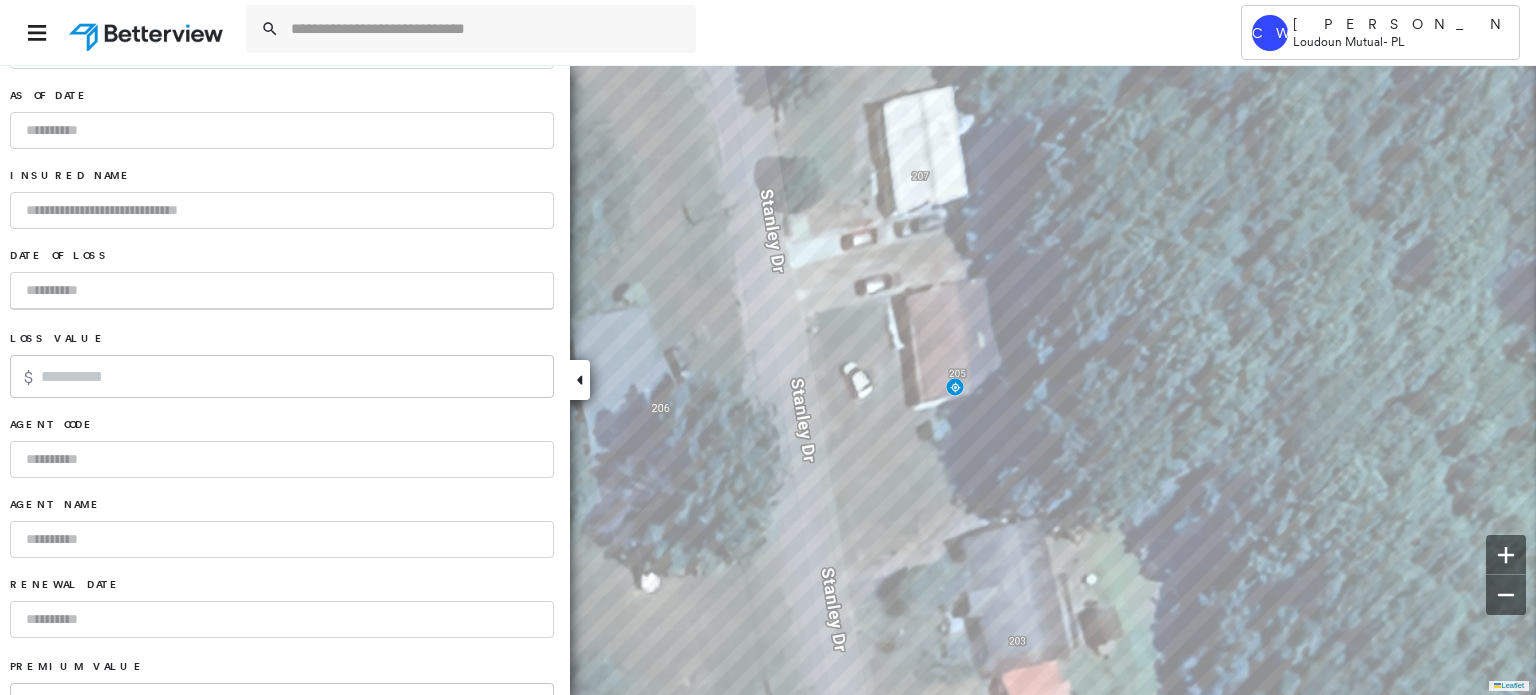 scroll, scrollTop: 1141, scrollLeft: 0, axis: vertical 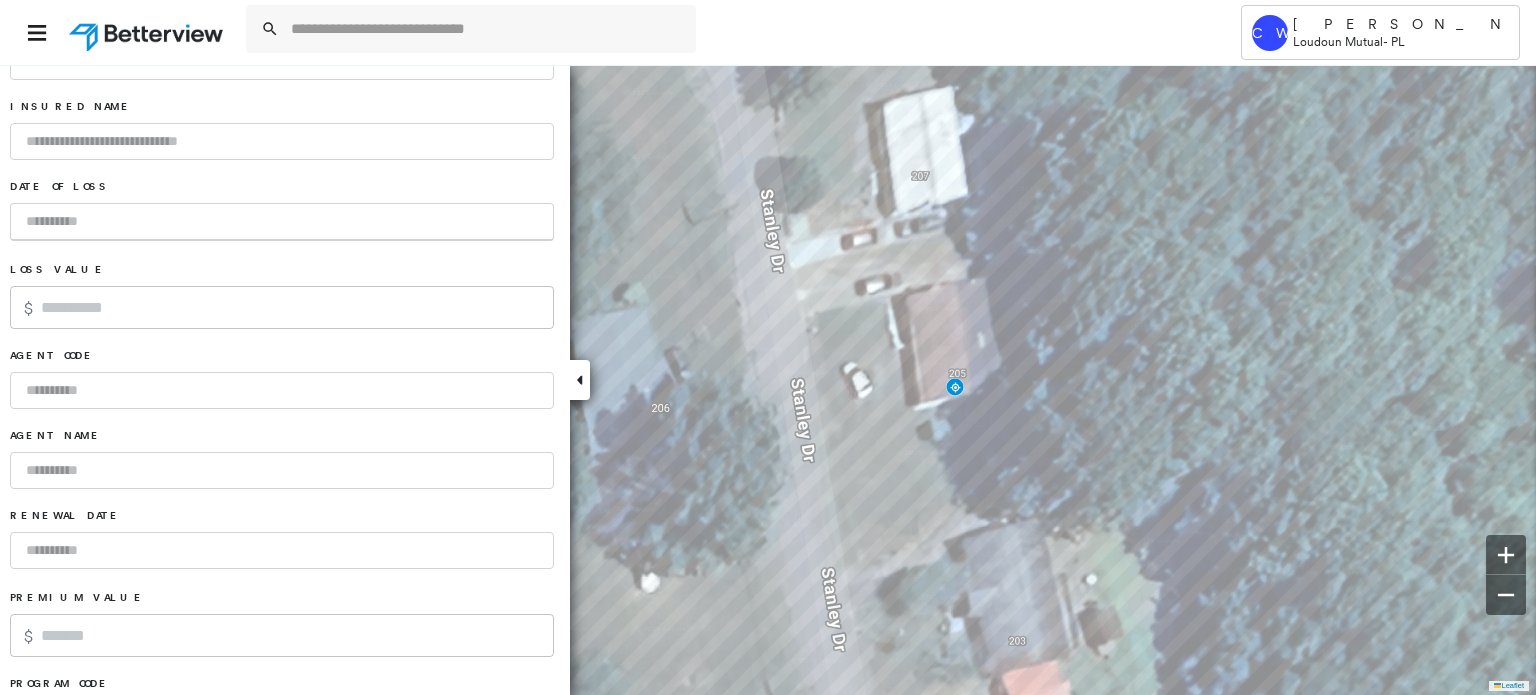 click at bounding box center (282, 390) 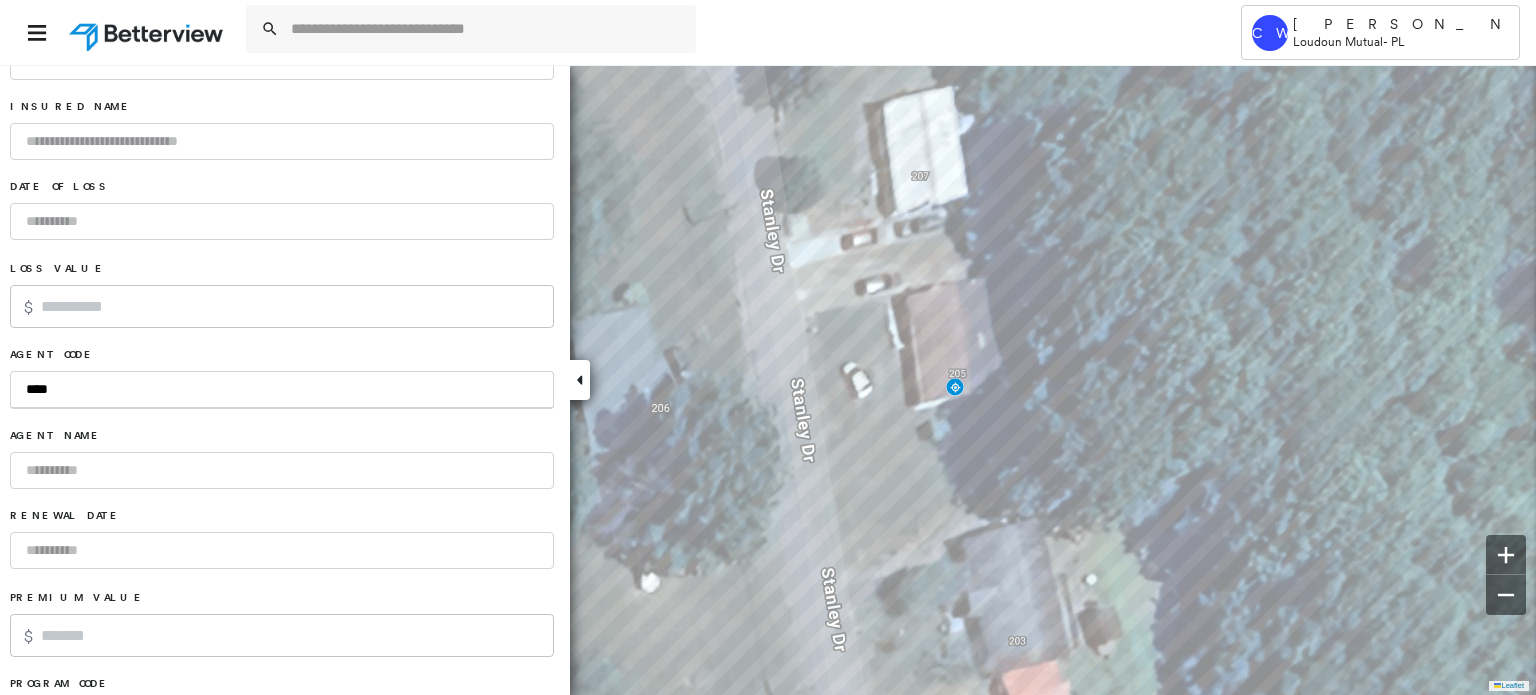 drag, startPoint x: 77, startPoint y: 391, endPoint x: -60, endPoint y: 386, distance: 137.09122 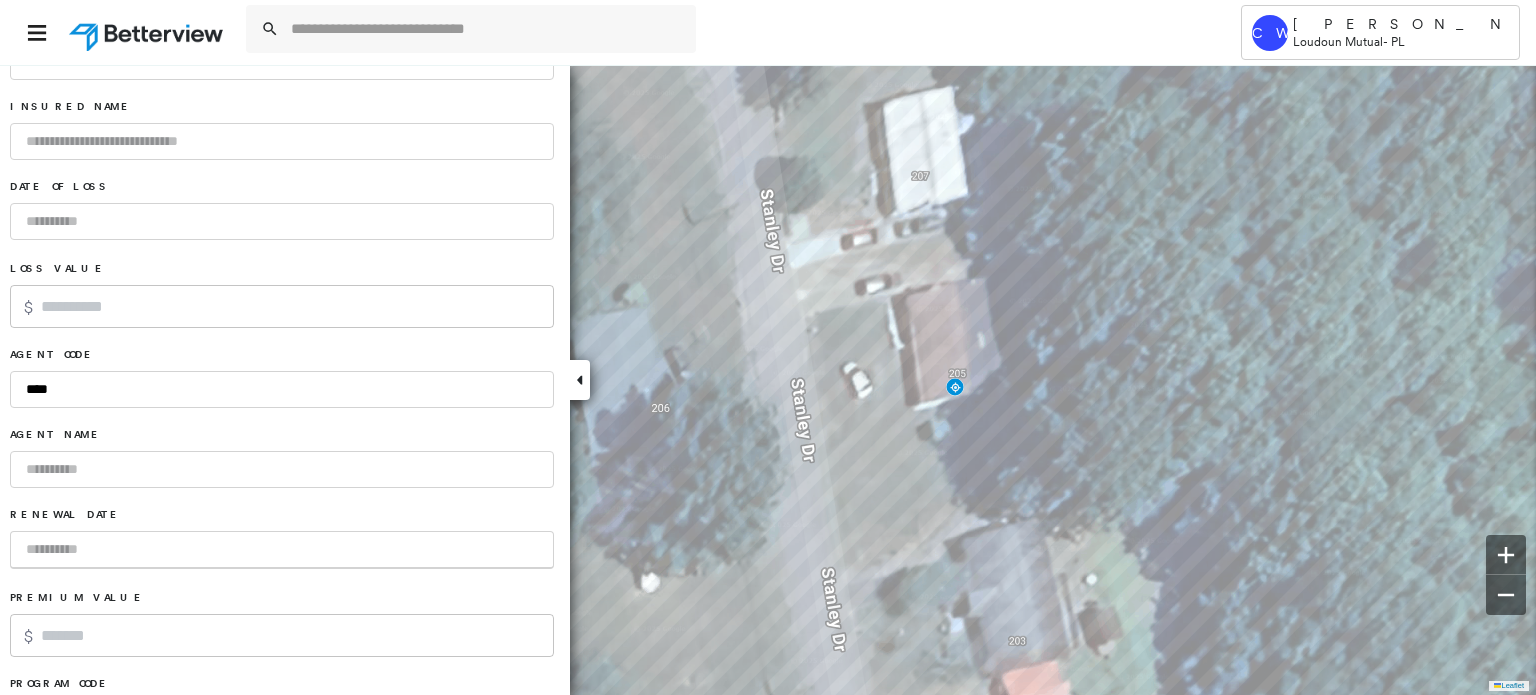 click at bounding box center [282, 550] 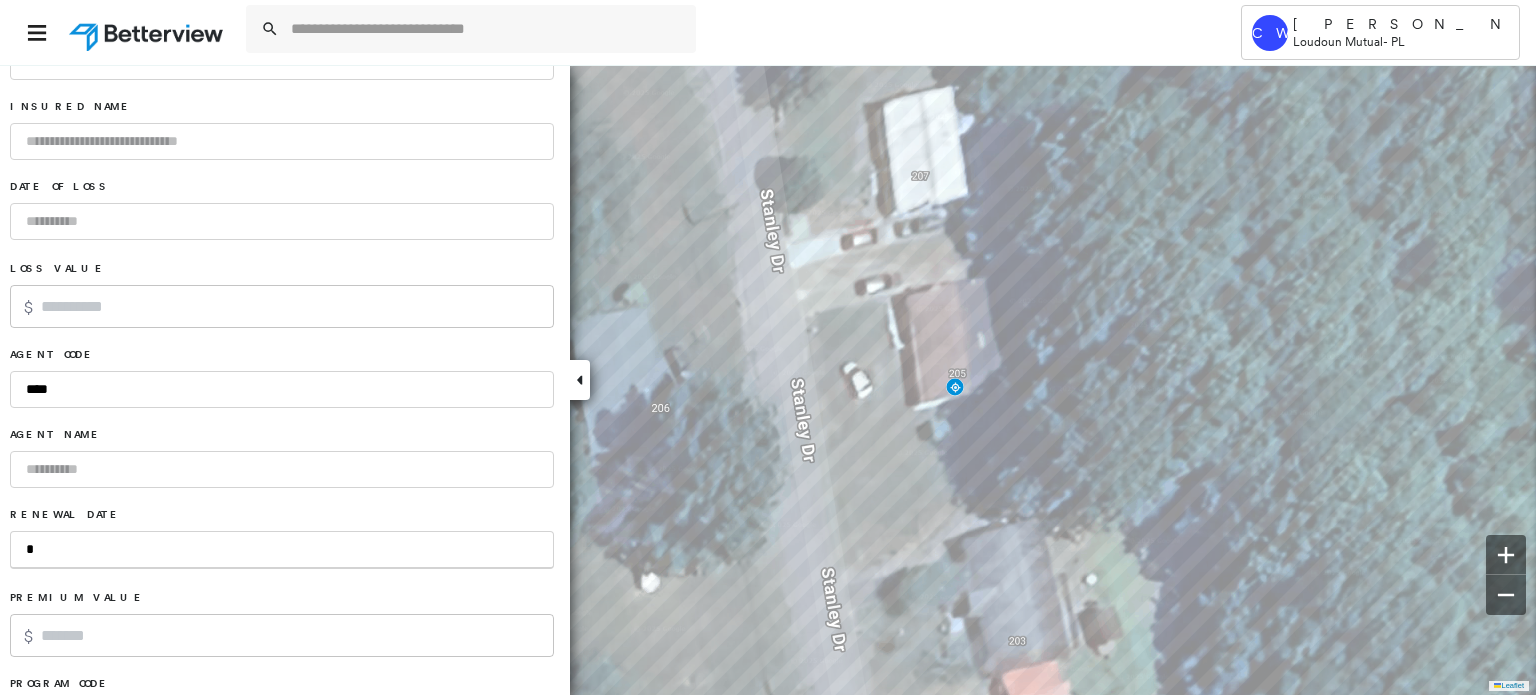 type on "**" 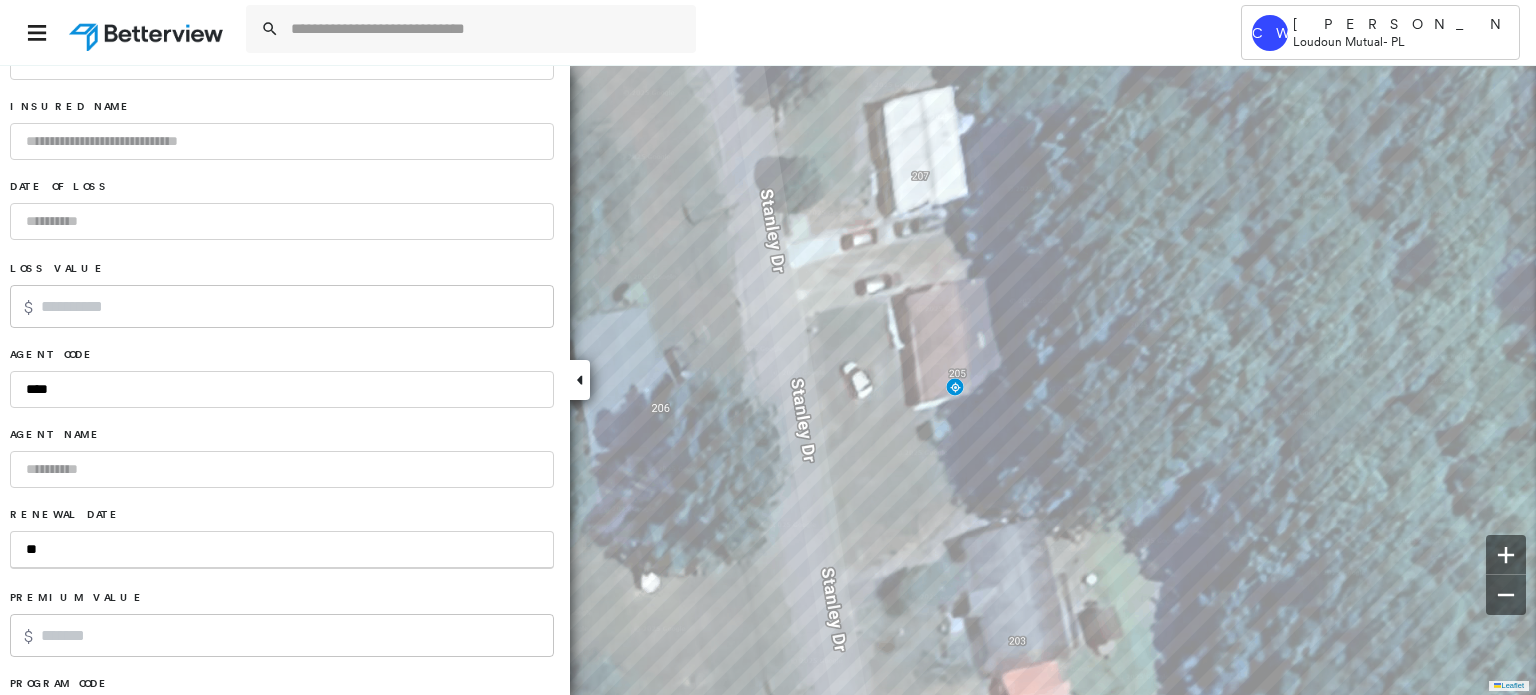 type on "***" 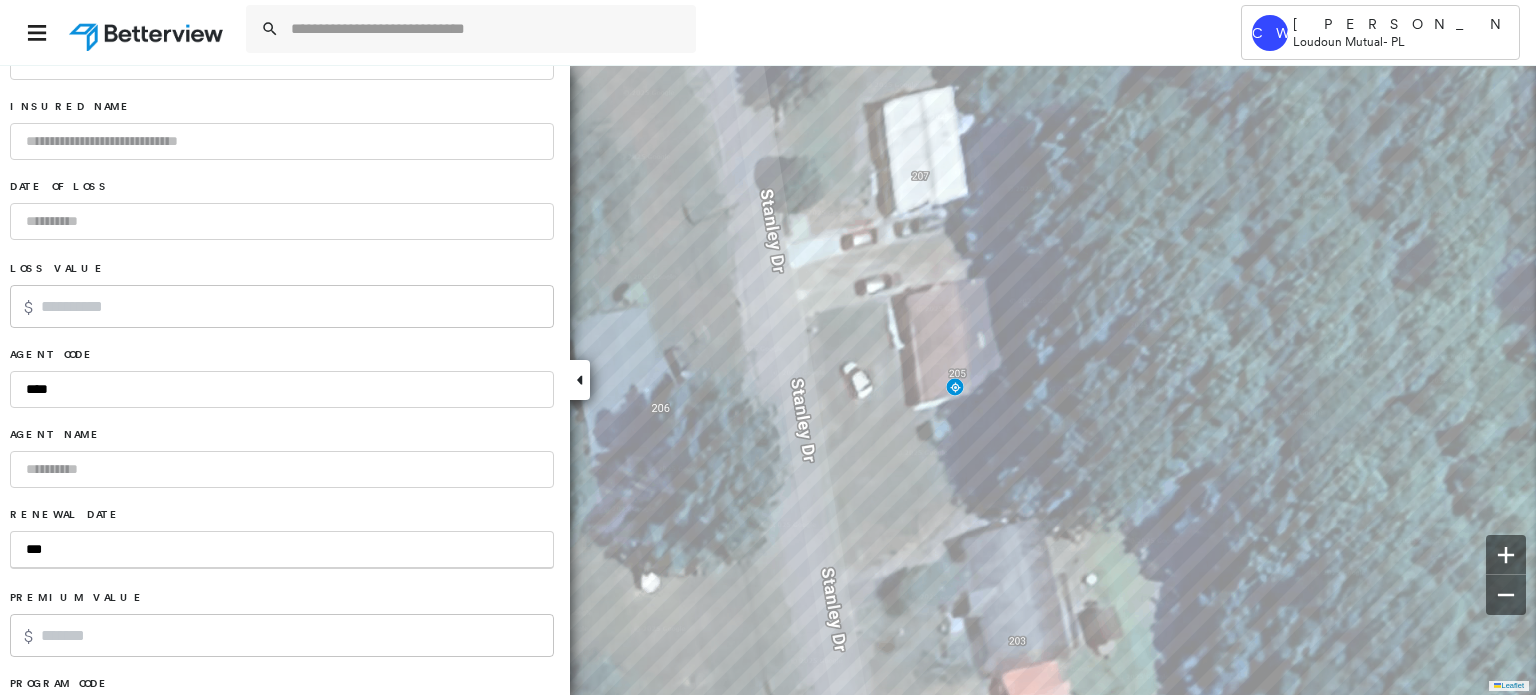 type on "****" 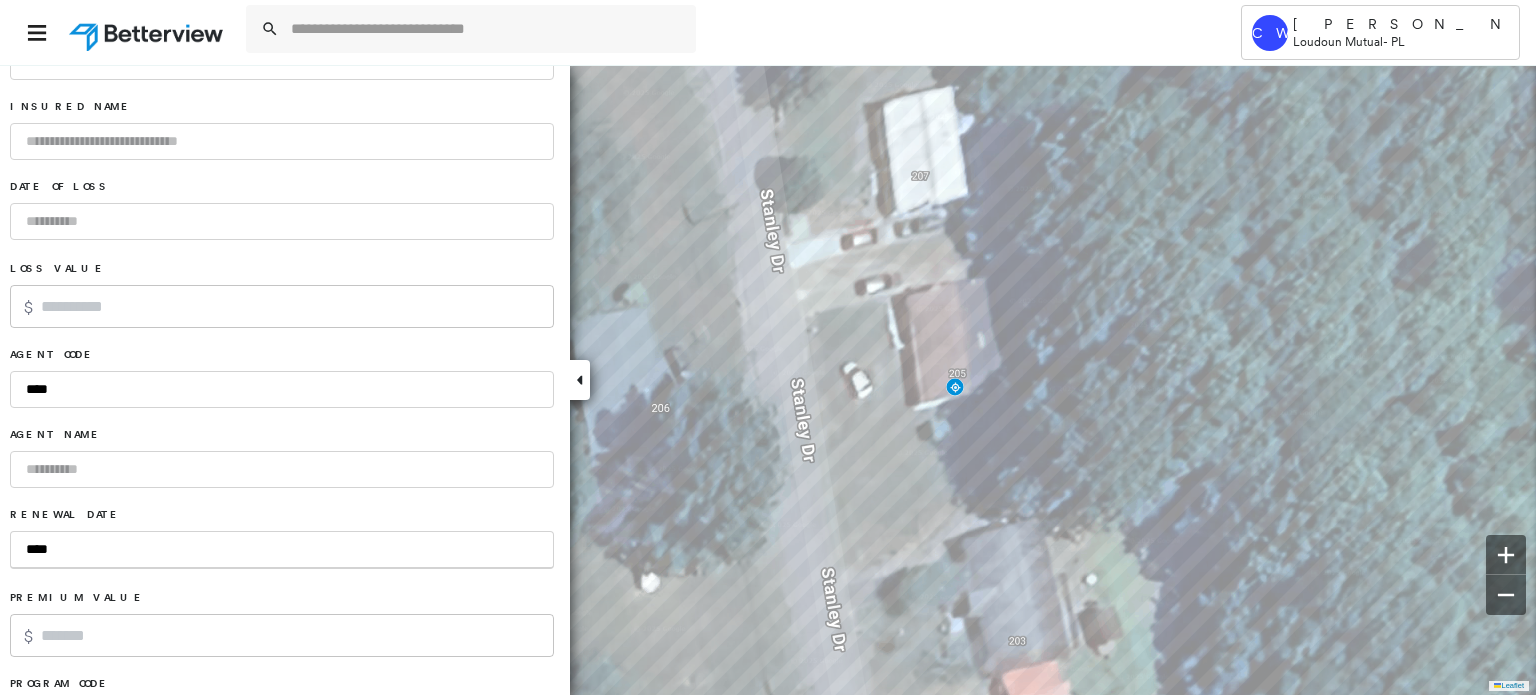 type on "*****" 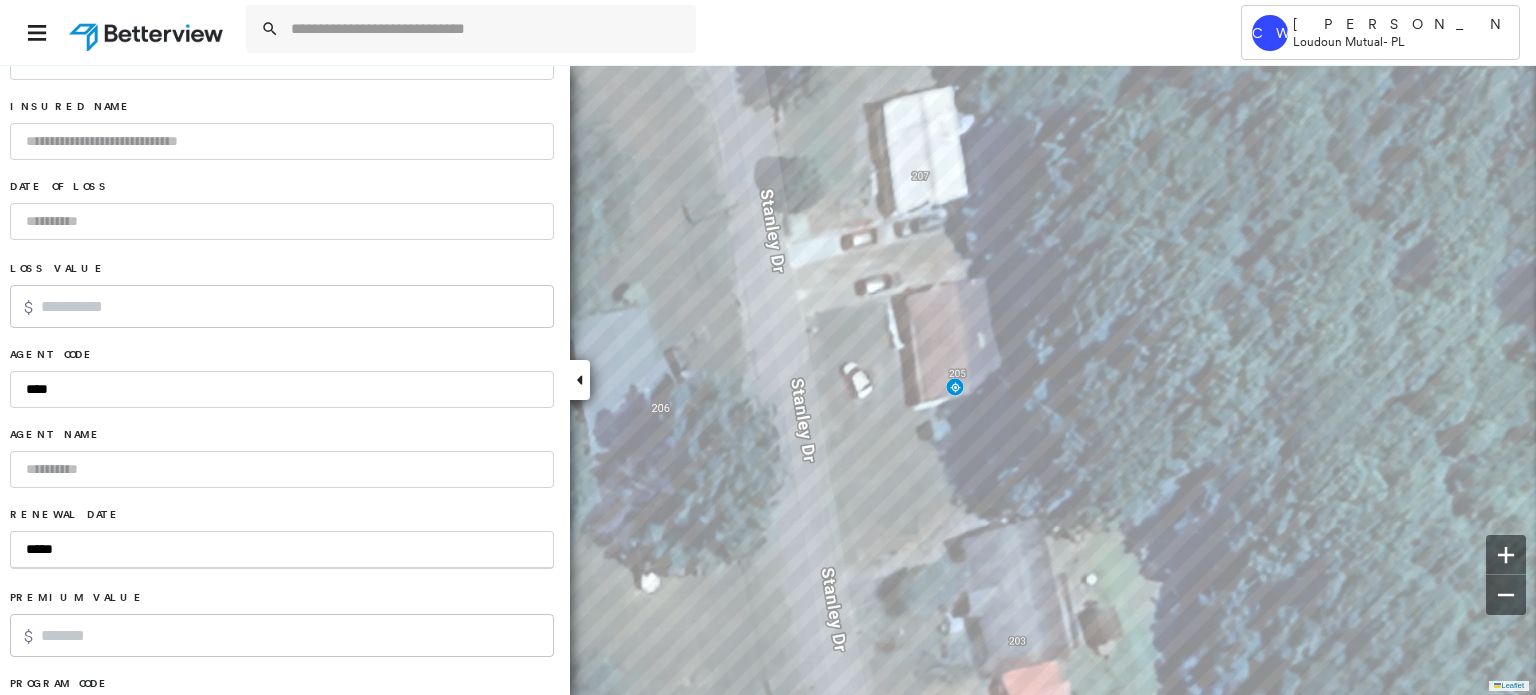 type on "******" 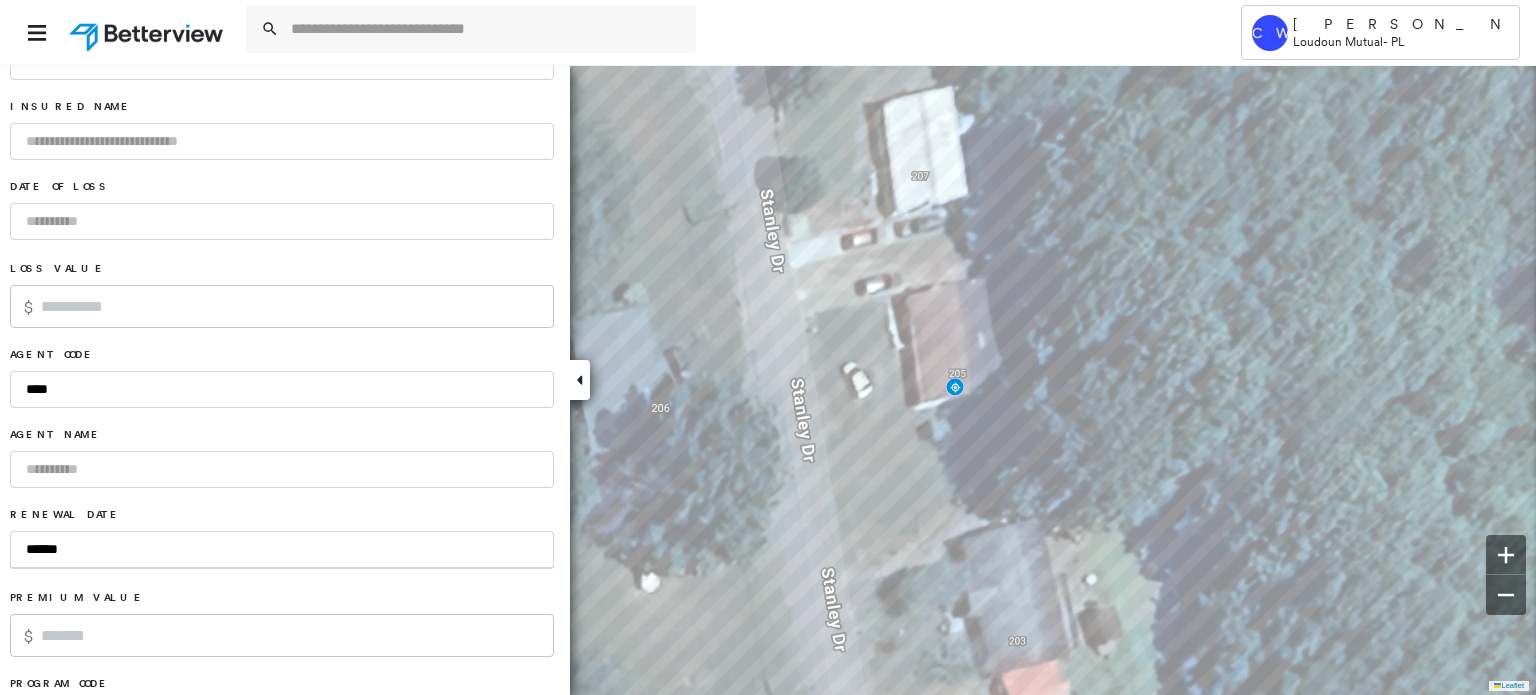 type on "*******" 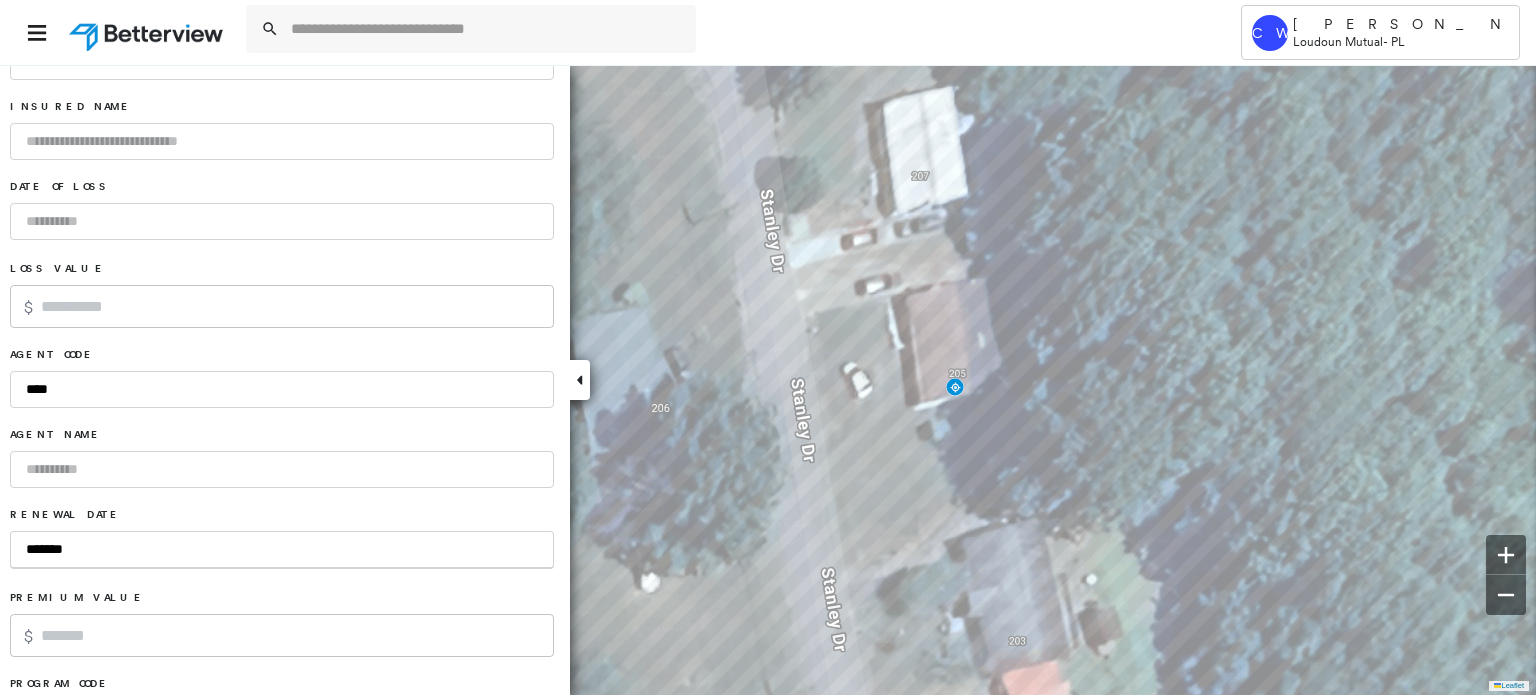type on "********" 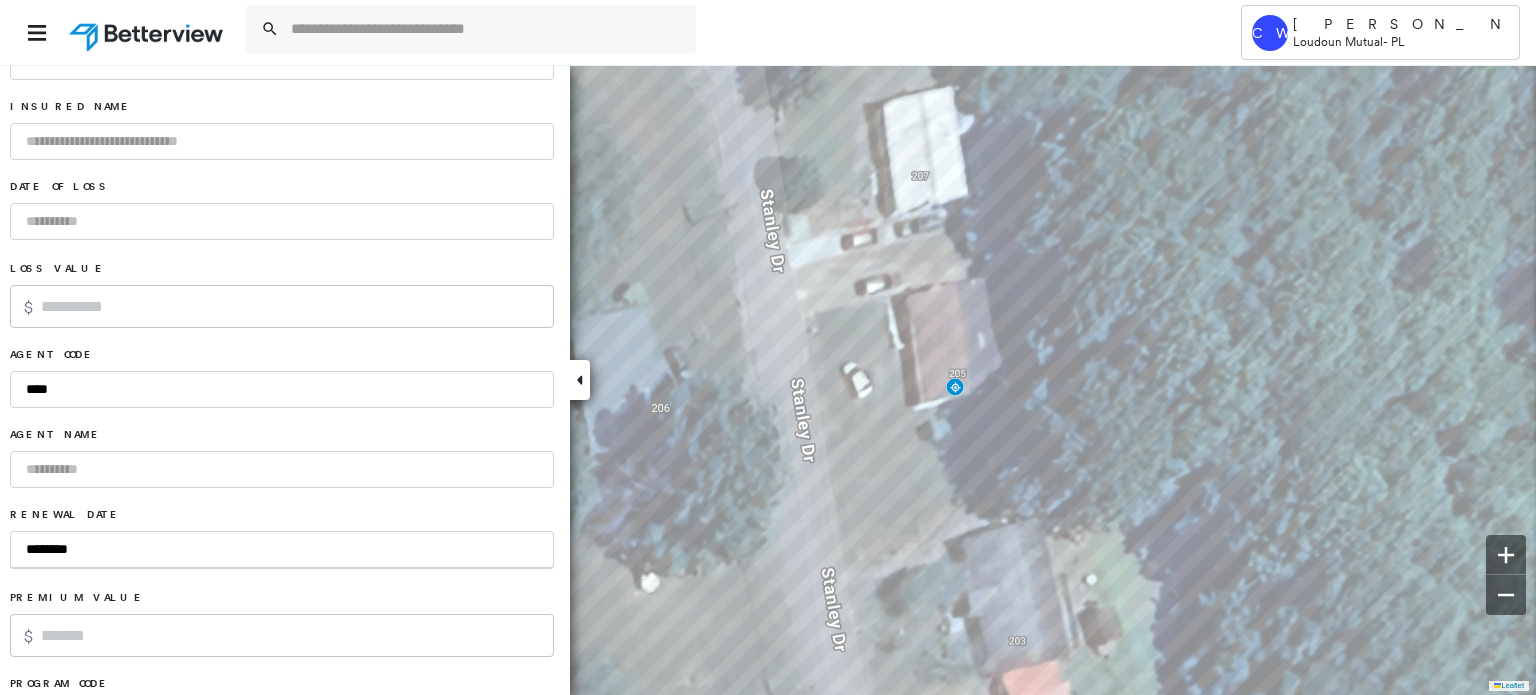 type on "*********" 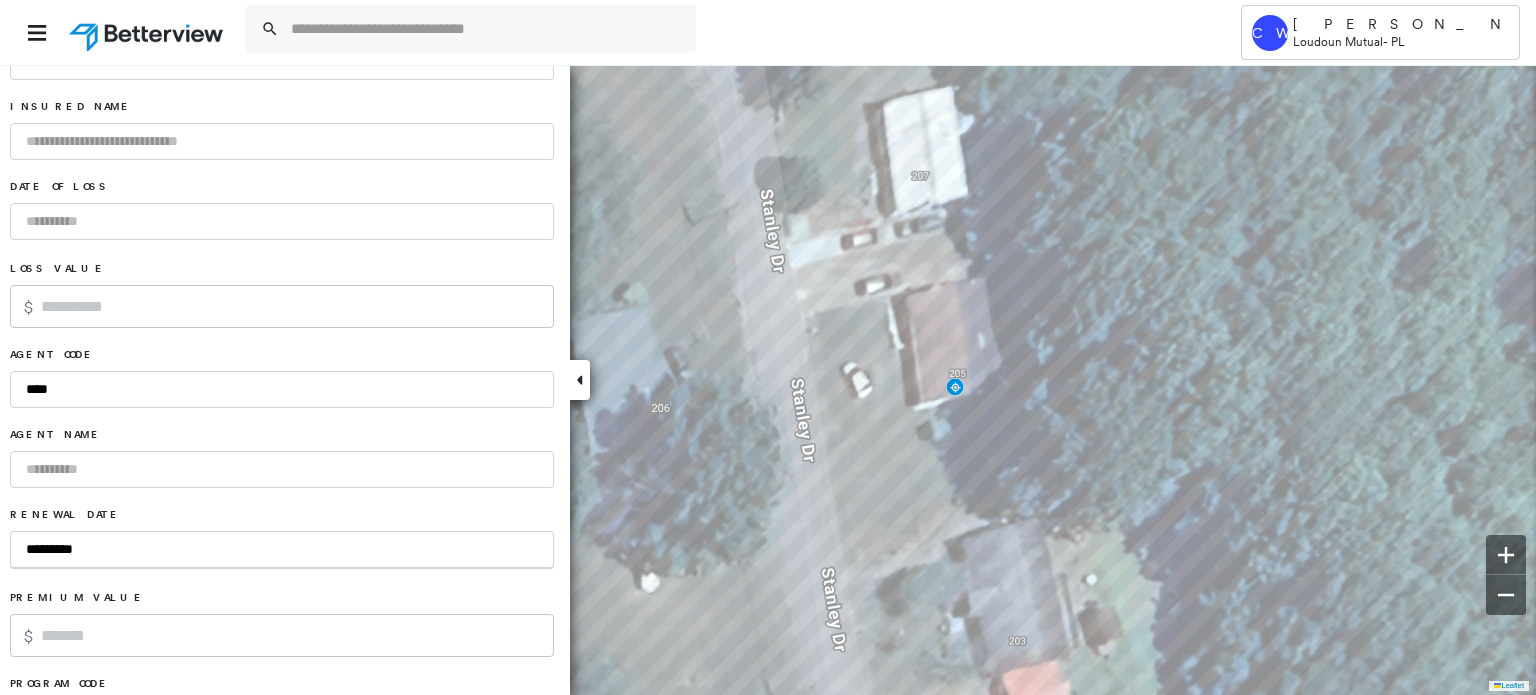 type on "********" 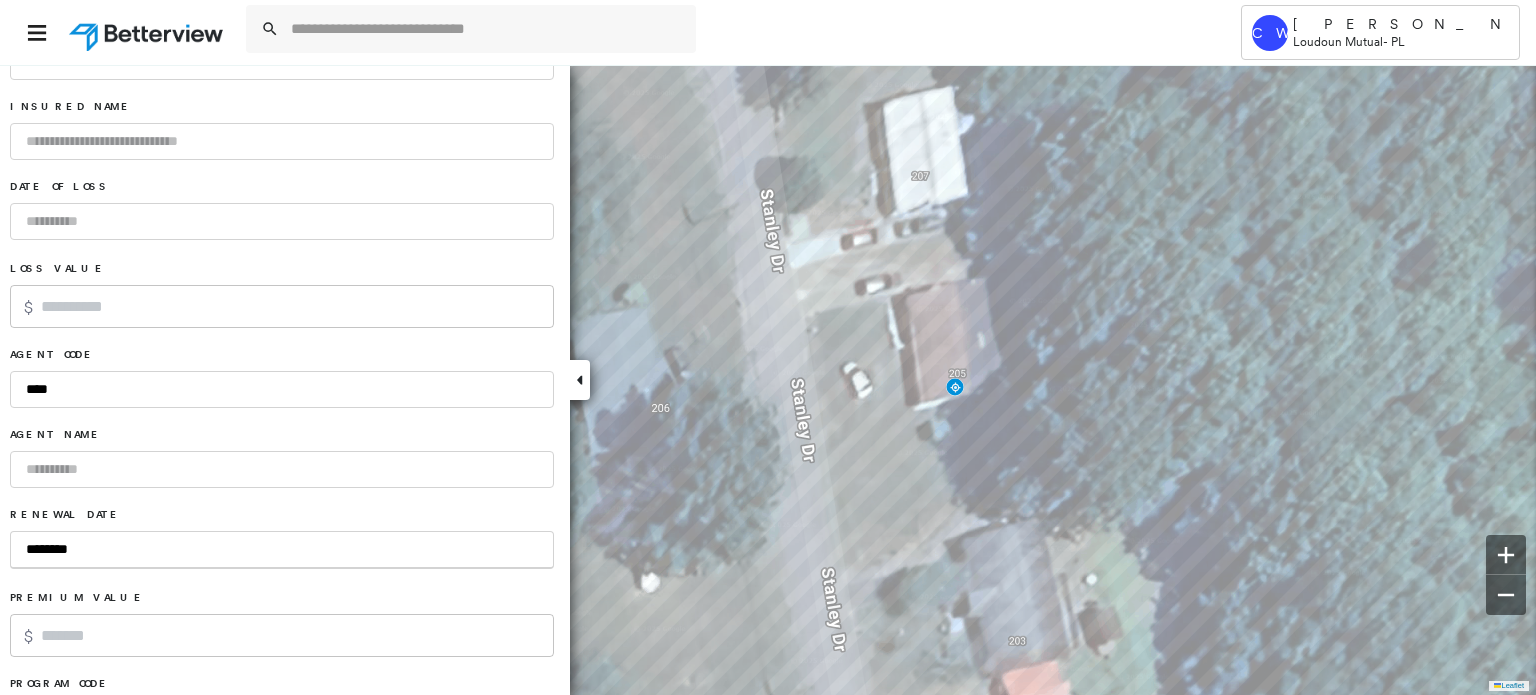 type on "*******" 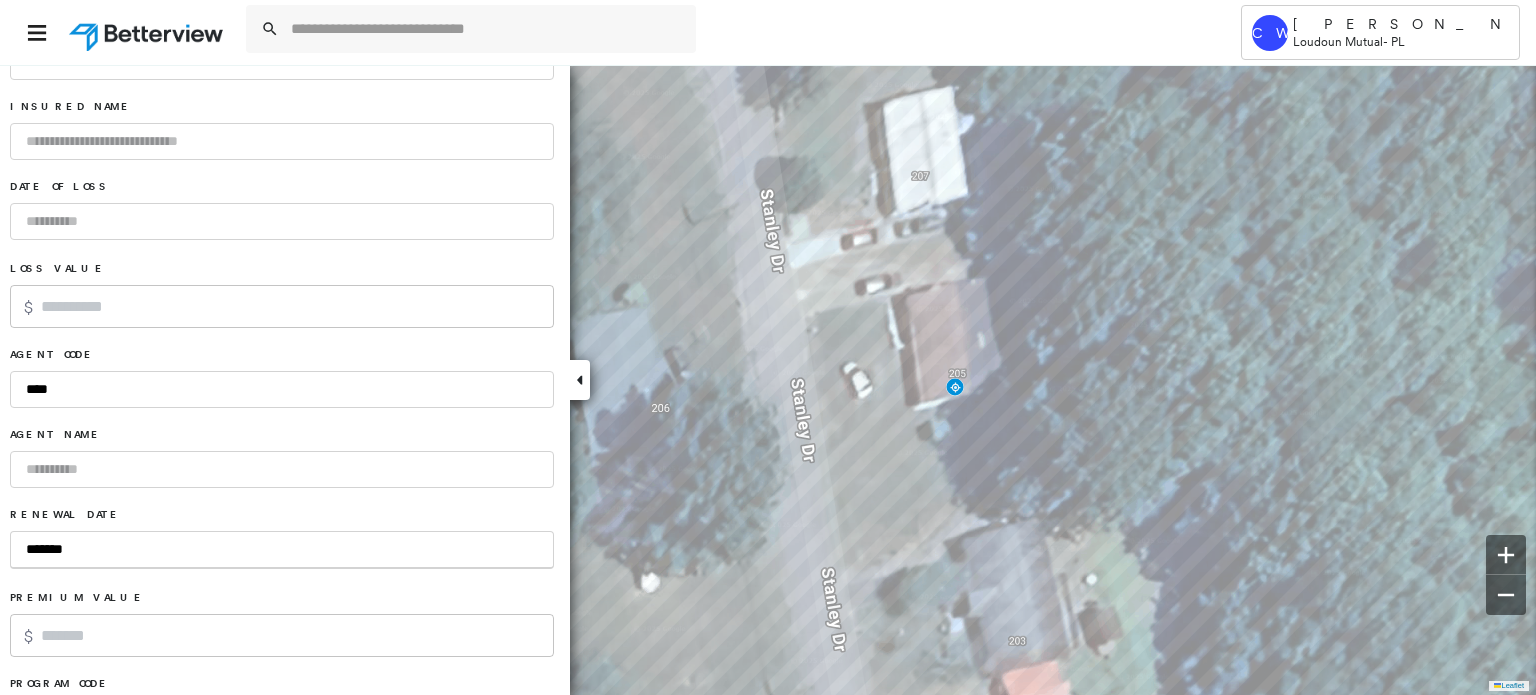type on "********" 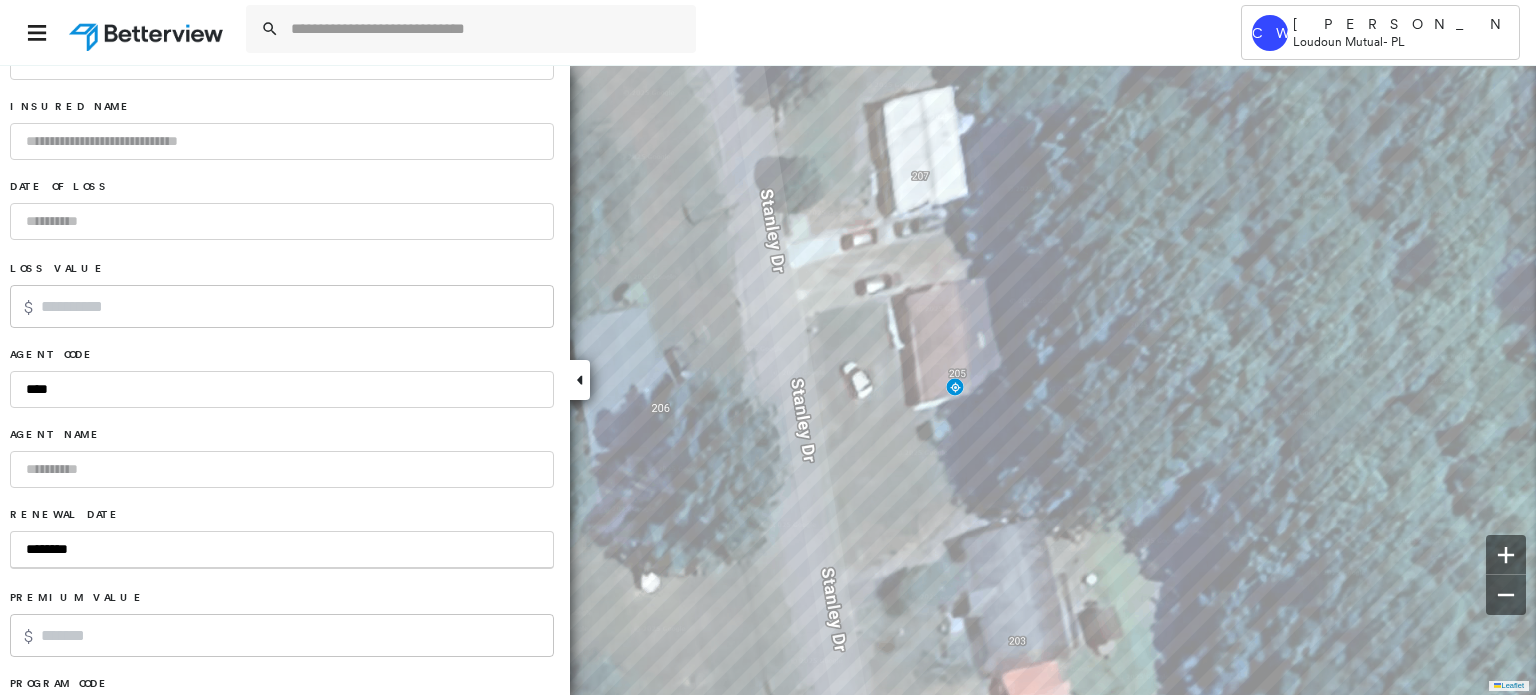 type on "*********" 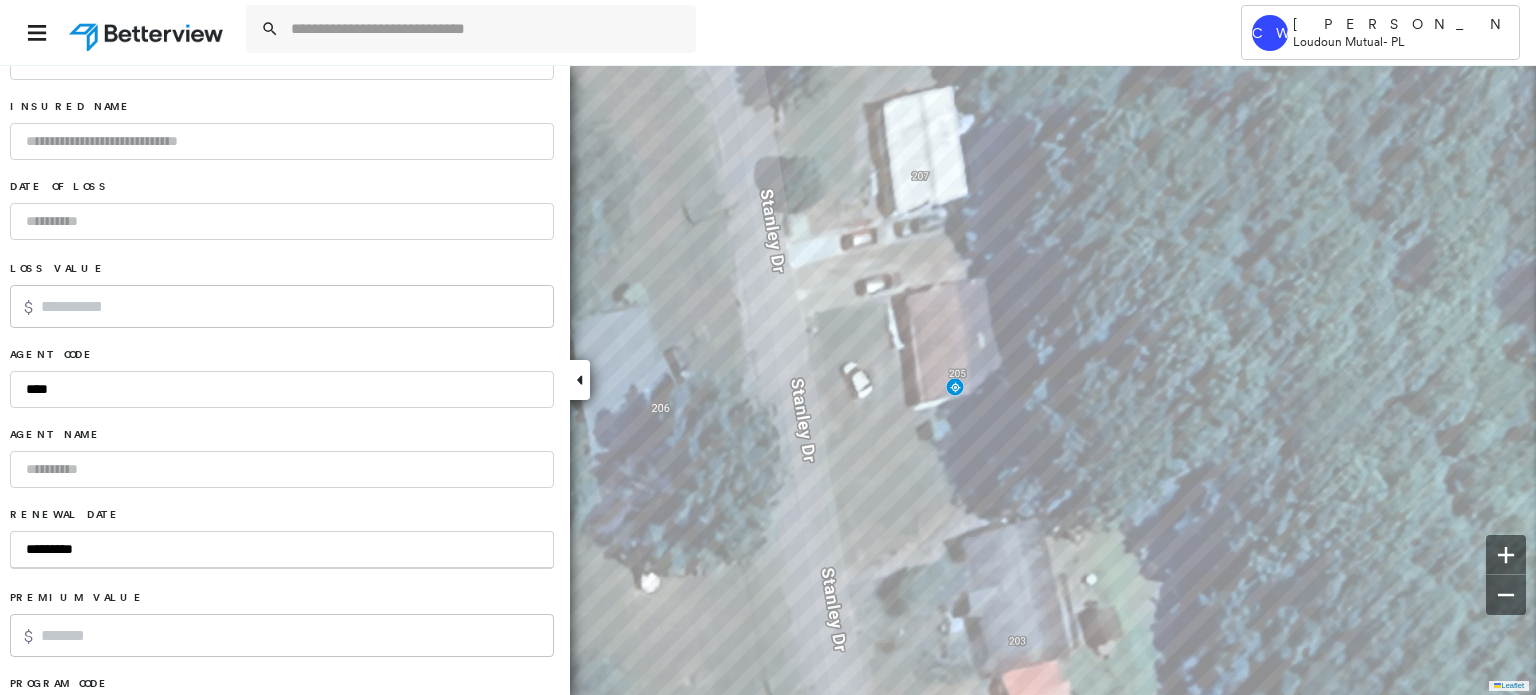 type on "**********" 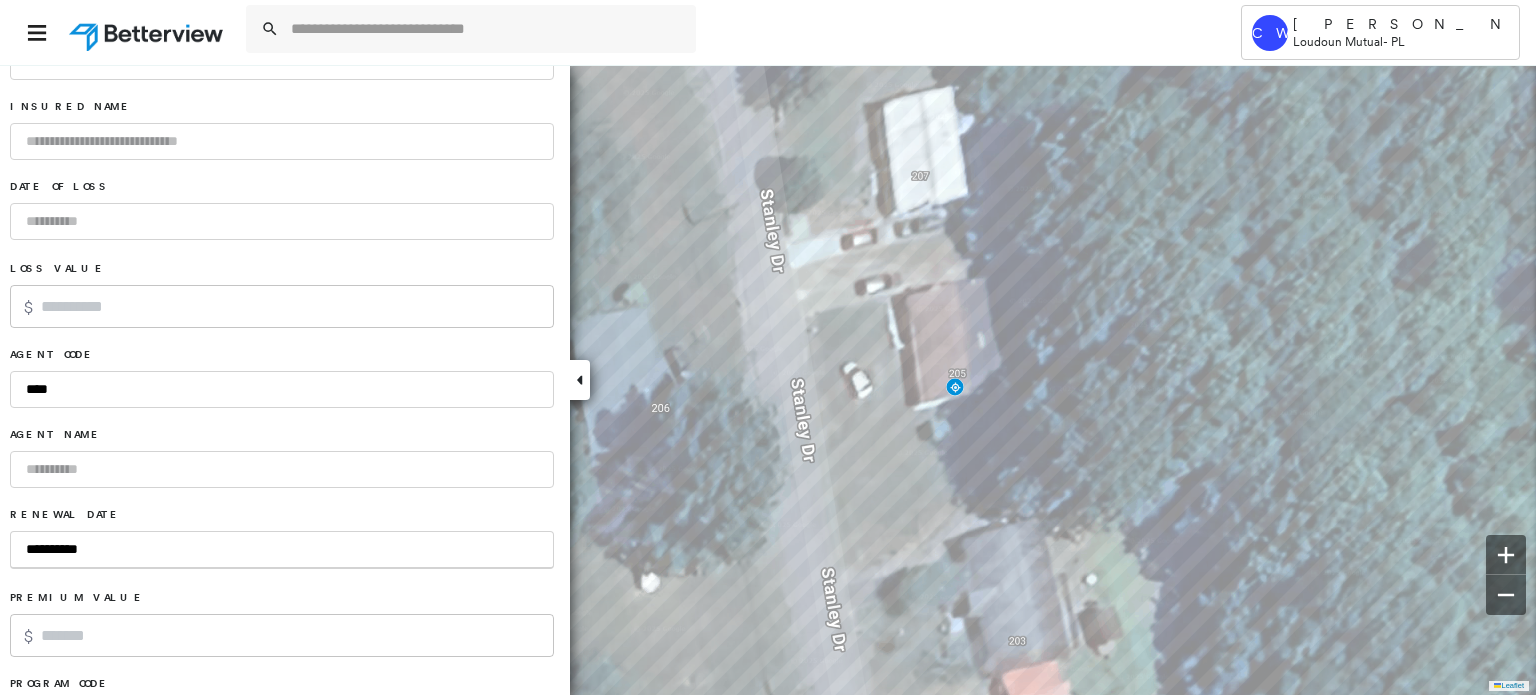 type on "**********" 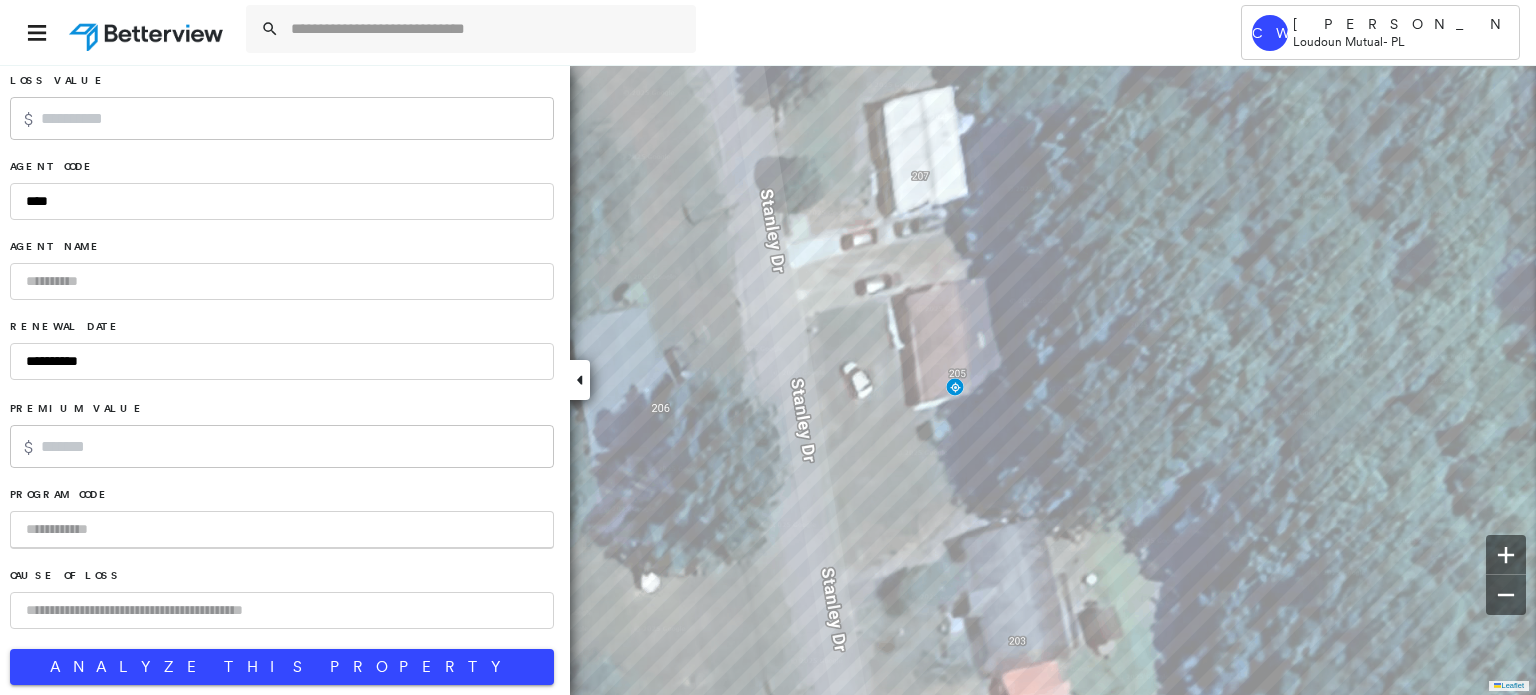 scroll, scrollTop: 1344, scrollLeft: 0, axis: vertical 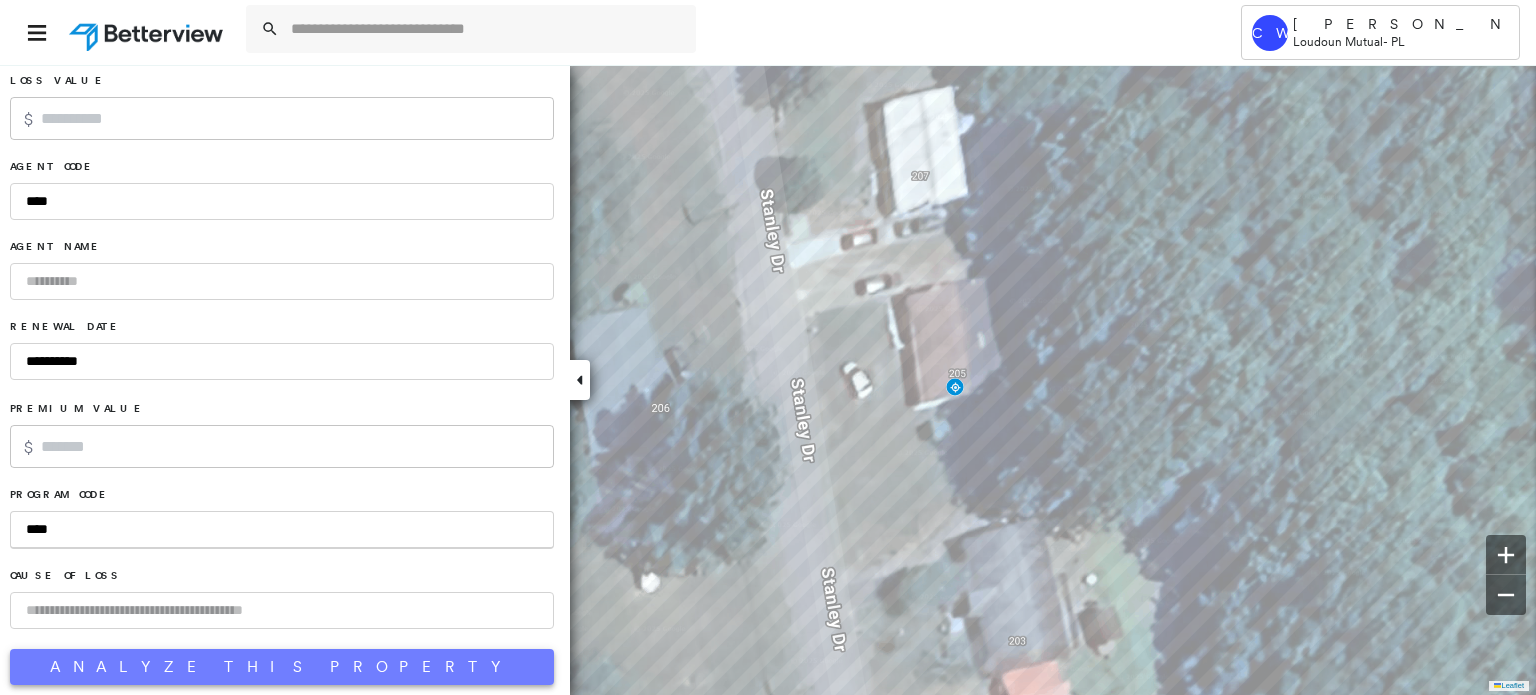 type on "****" 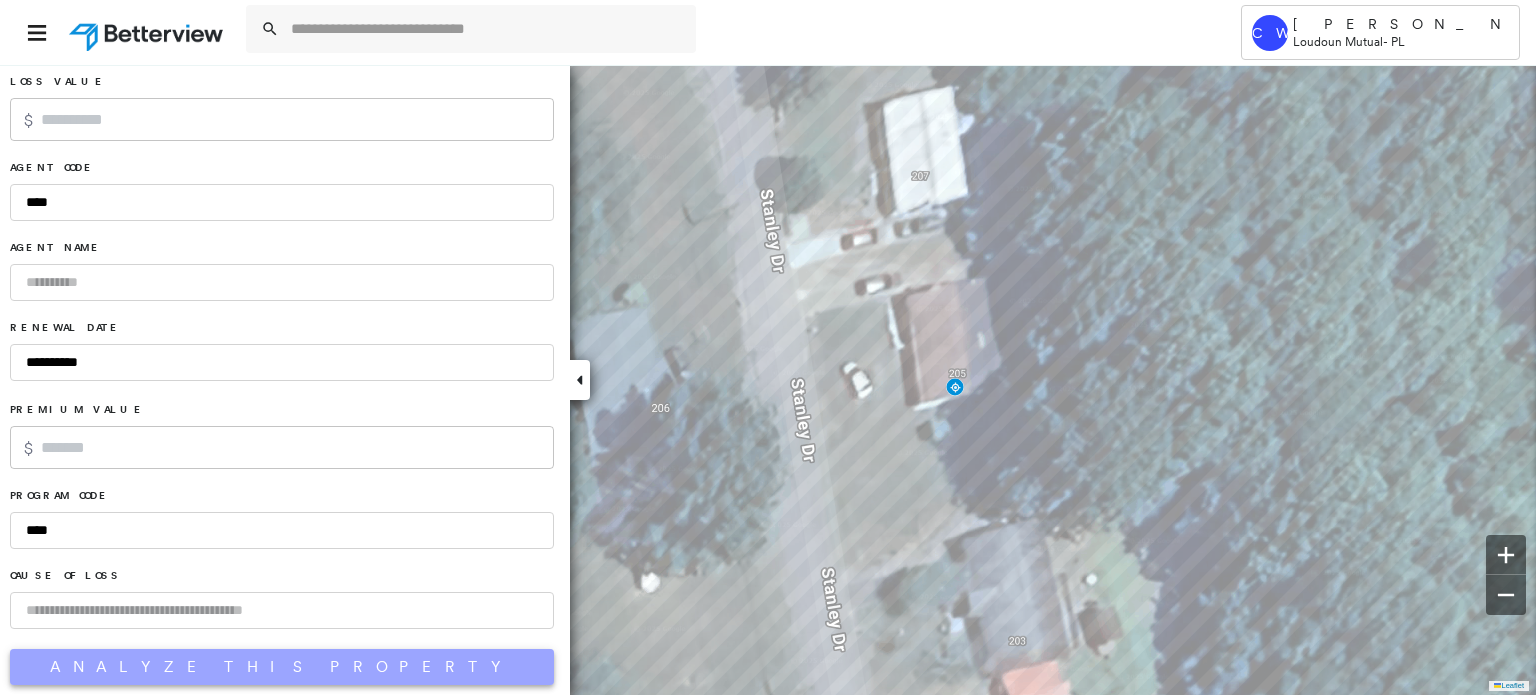 scroll, scrollTop: 1344, scrollLeft: 0, axis: vertical 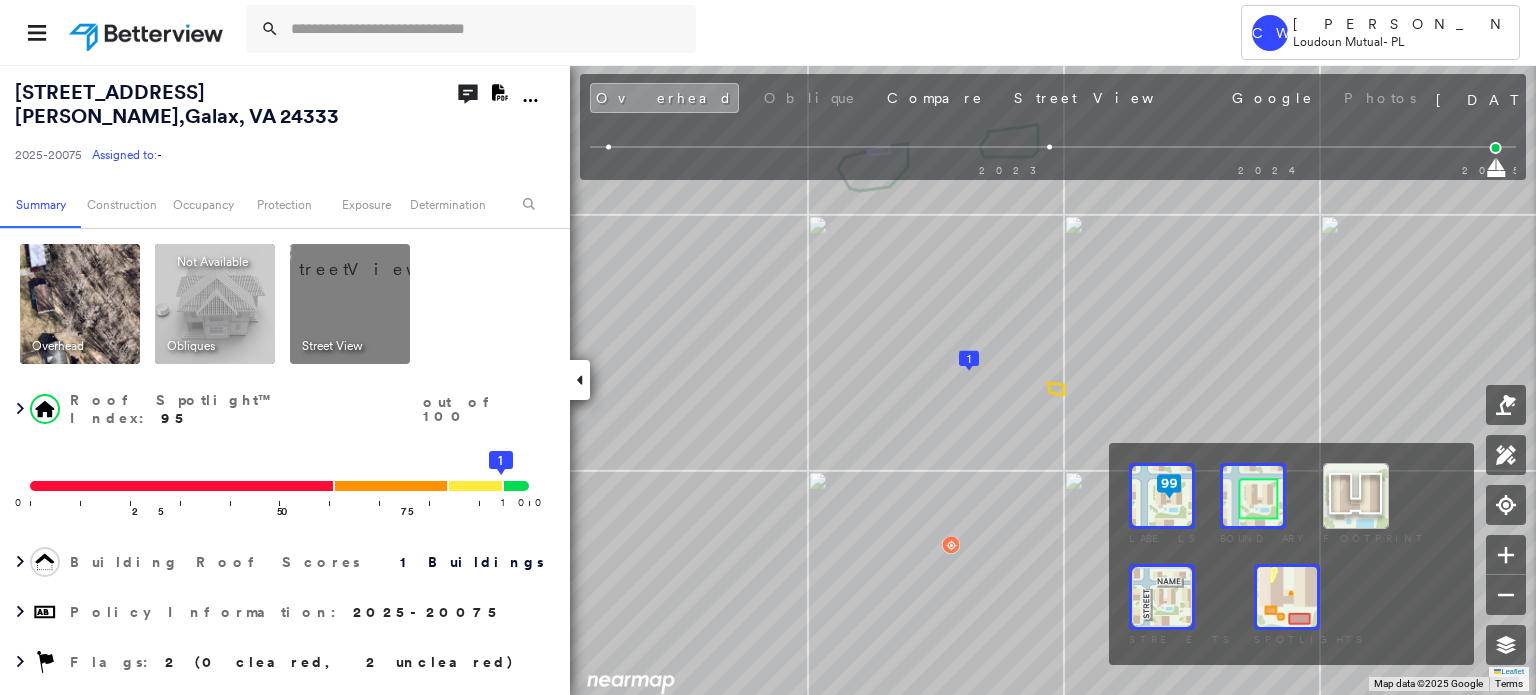 click at bounding box center (1287, 597) 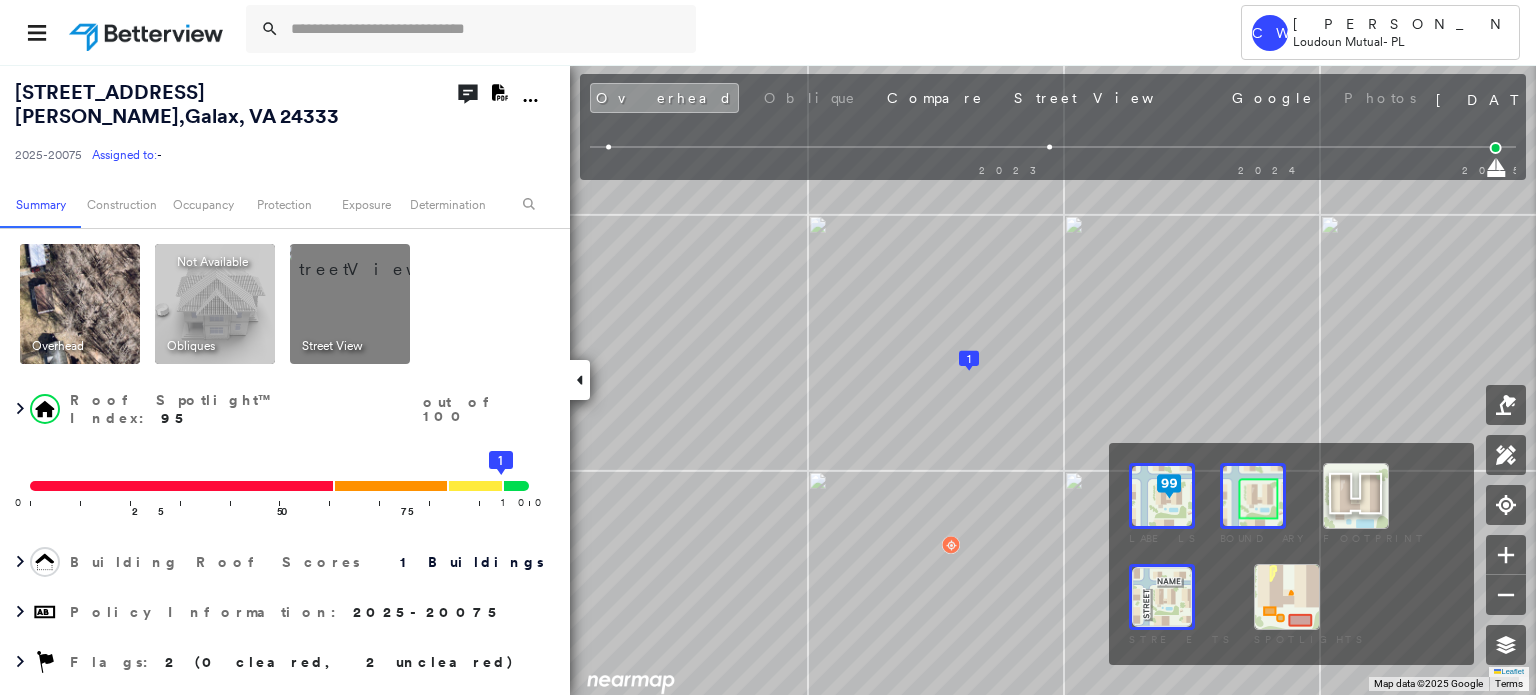 drag, startPoint x: 1171, startPoint y: 605, endPoint x: 1244, endPoint y: 603, distance: 73.02739 